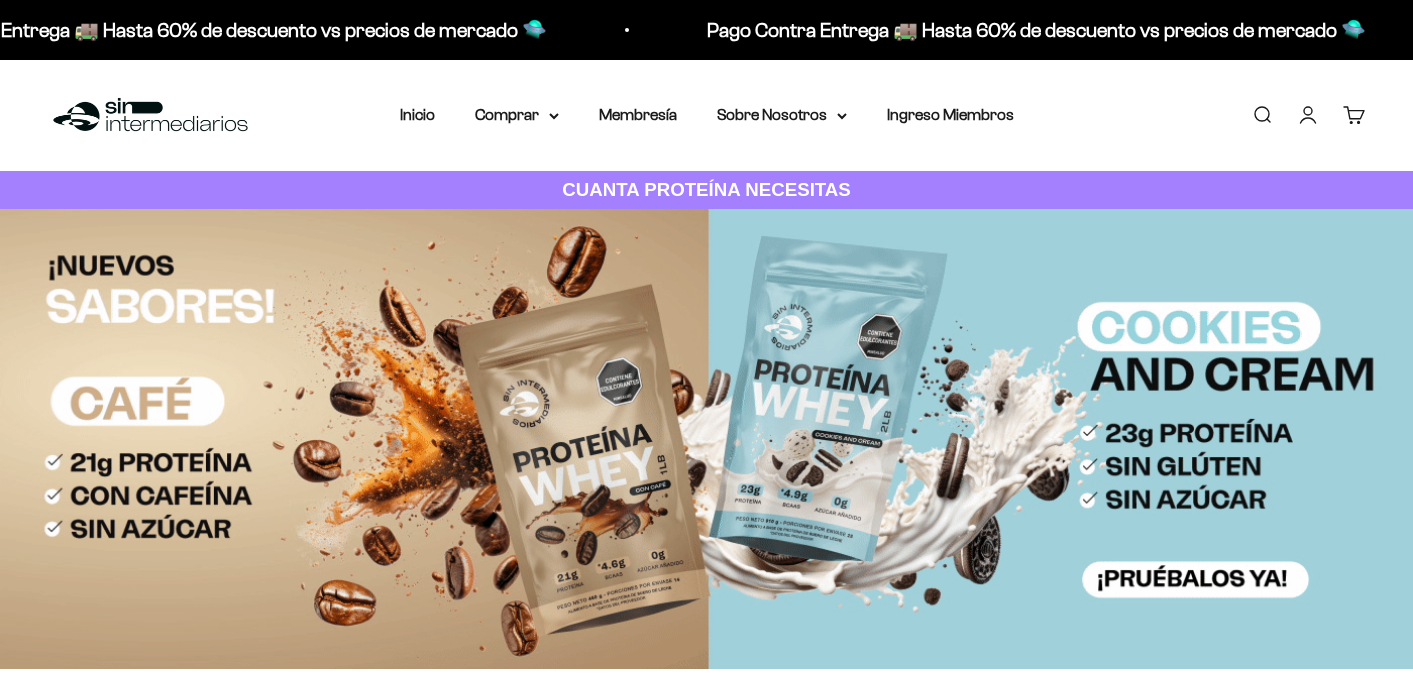 scroll, scrollTop: 0, scrollLeft: 0, axis: both 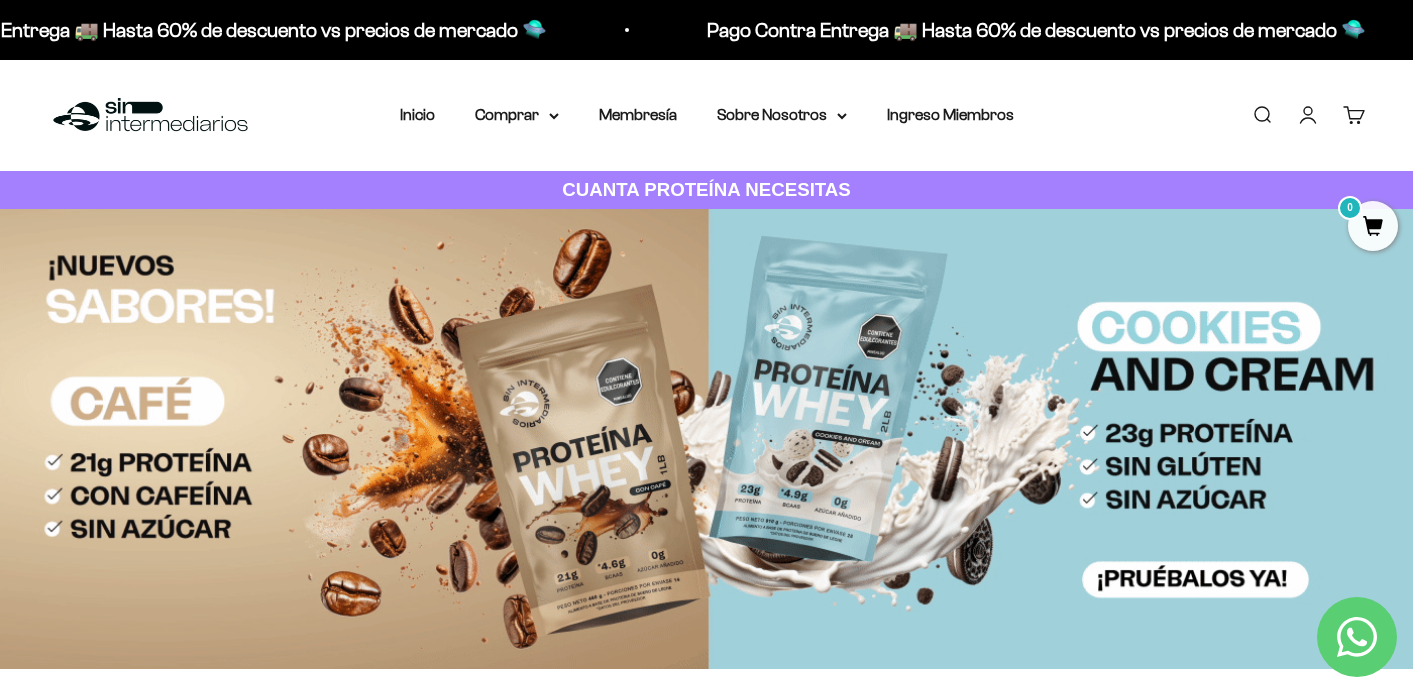 click at bounding box center (706, 439) 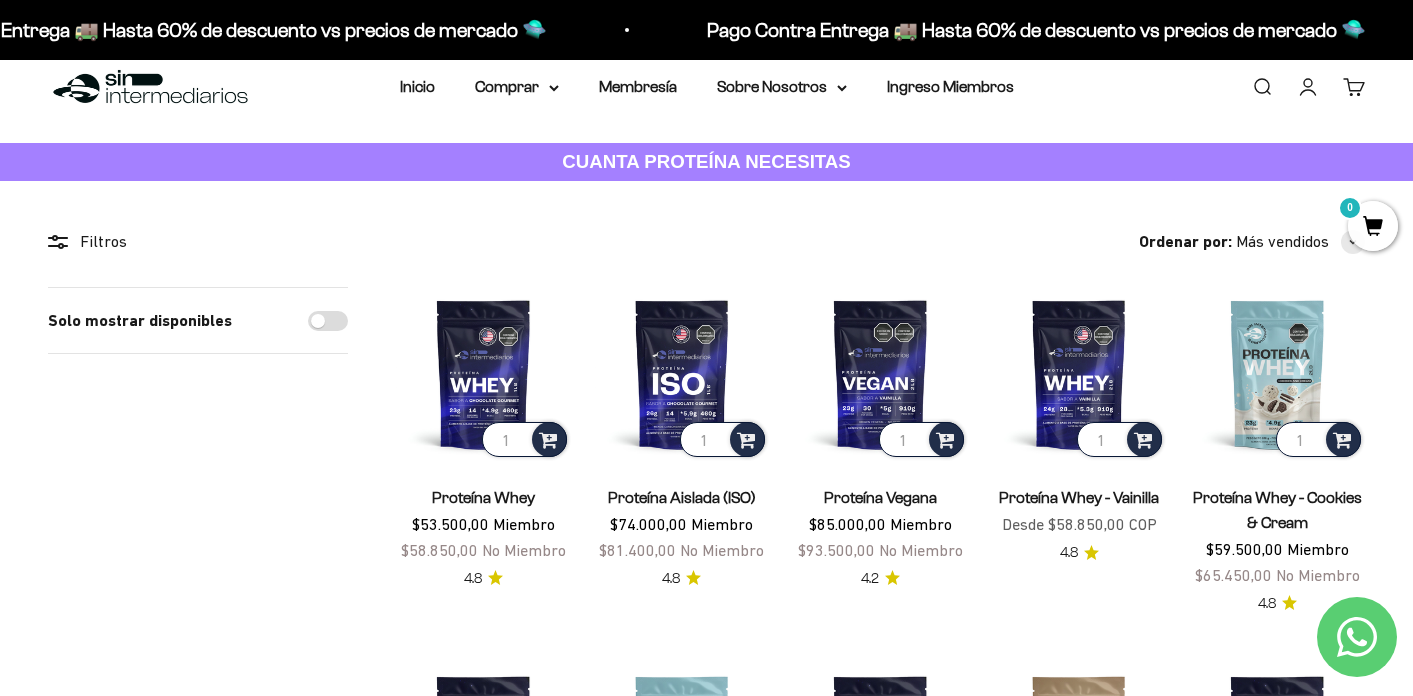 scroll, scrollTop: 49, scrollLeft: 0, axis: vertical 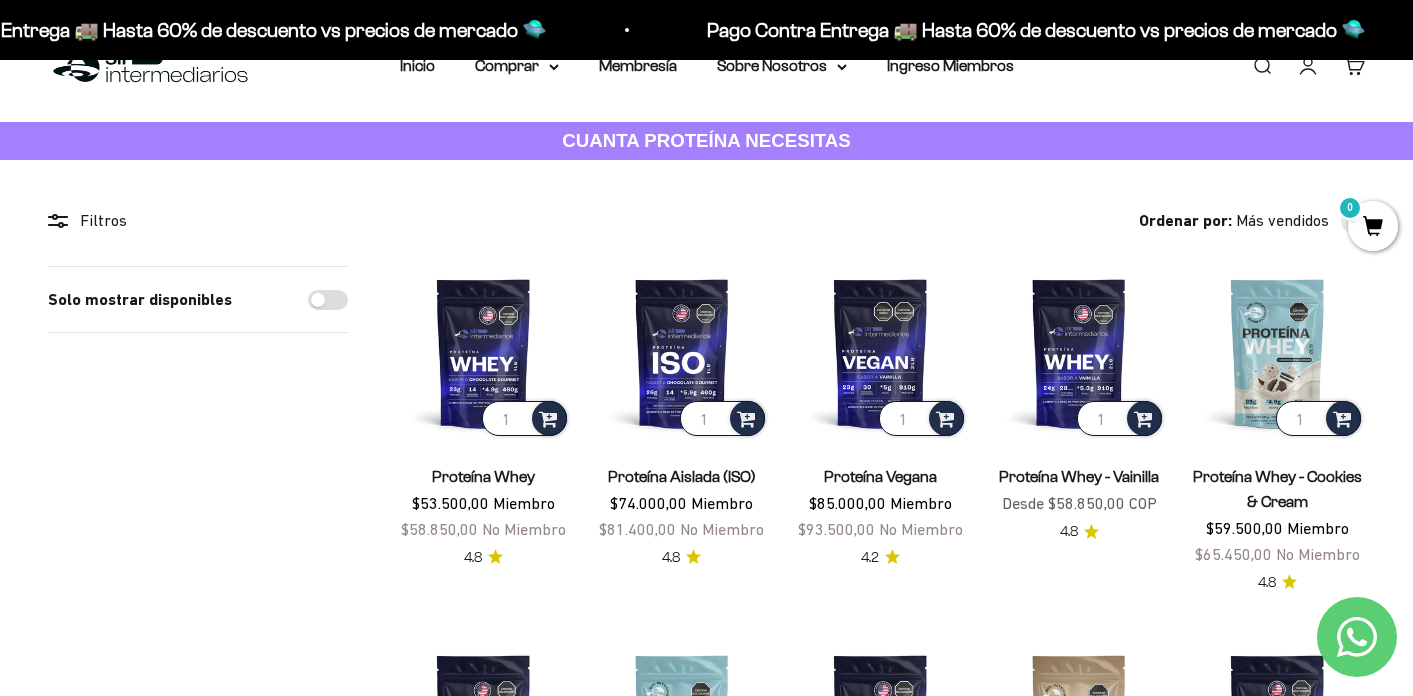 click on "Proteína Whey - Cookies & Cream" at bounding box center (1277, 489) 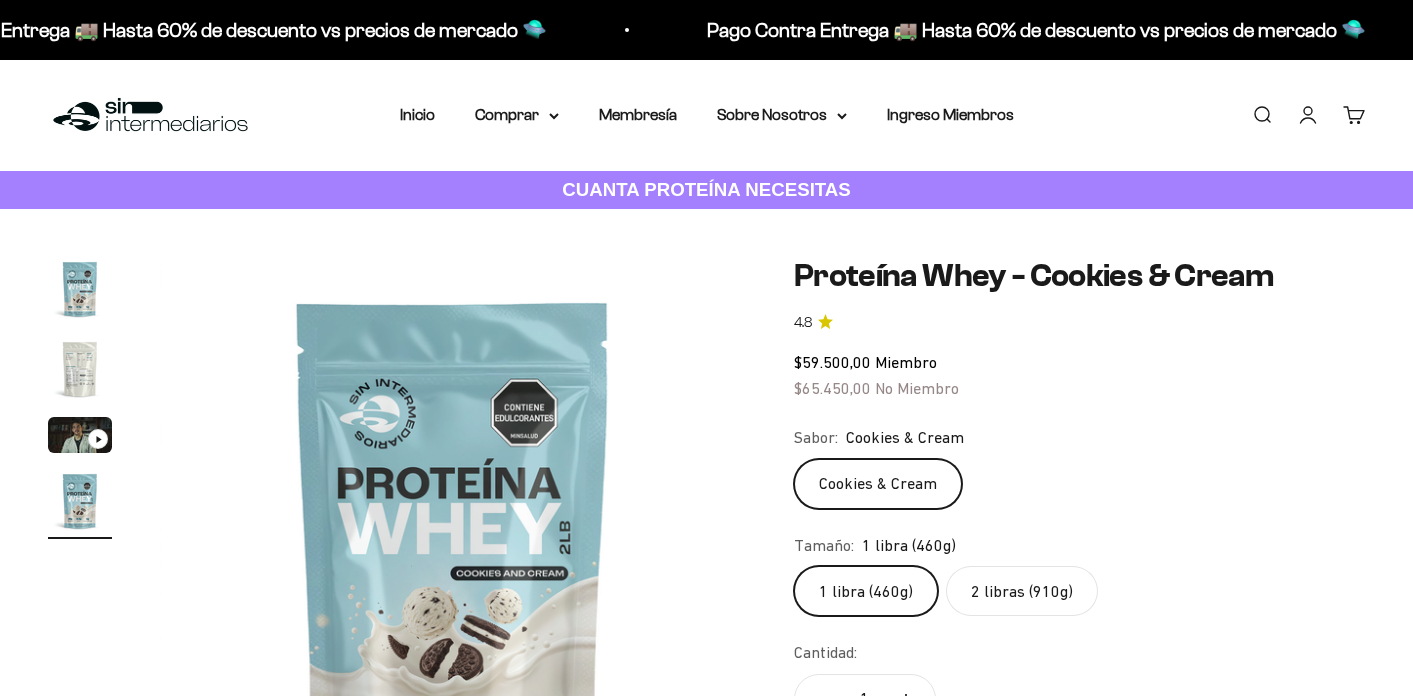 scroll, scrollTop: 0, scrollLeft: 0, axis: both 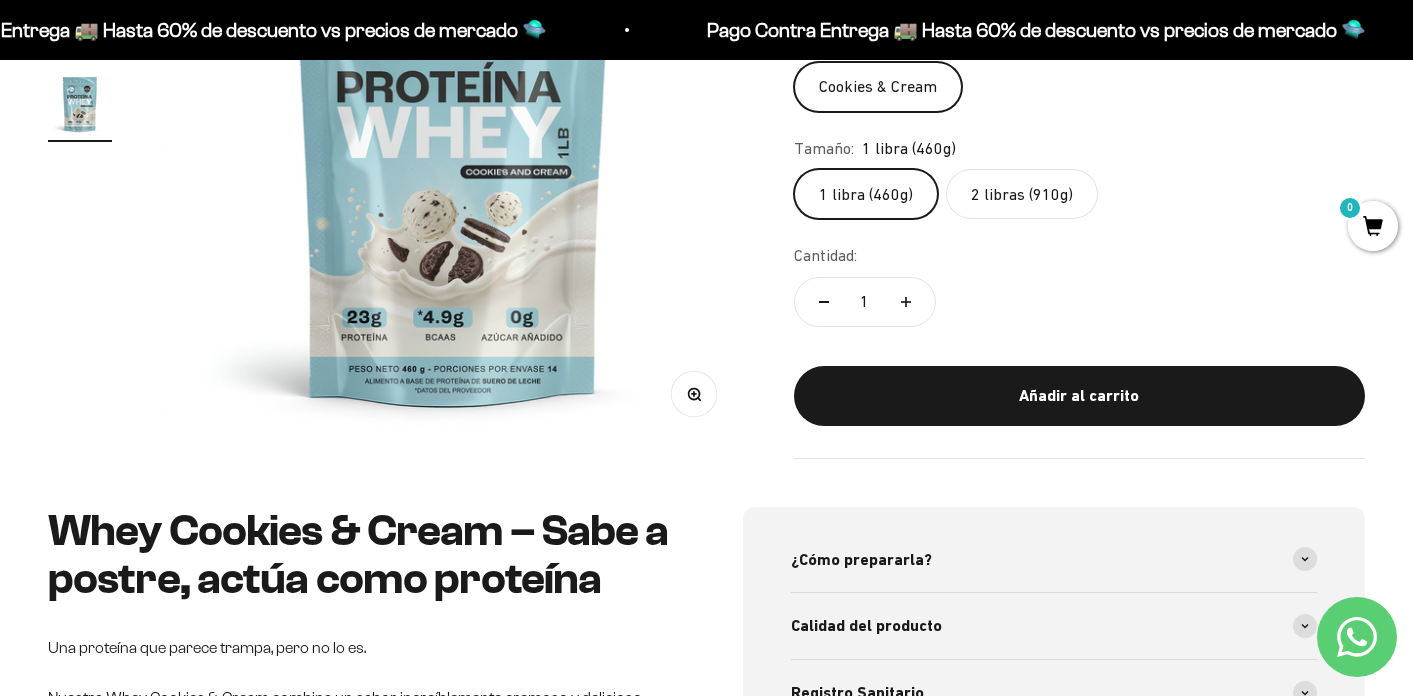 click on "2 libras (910g)" 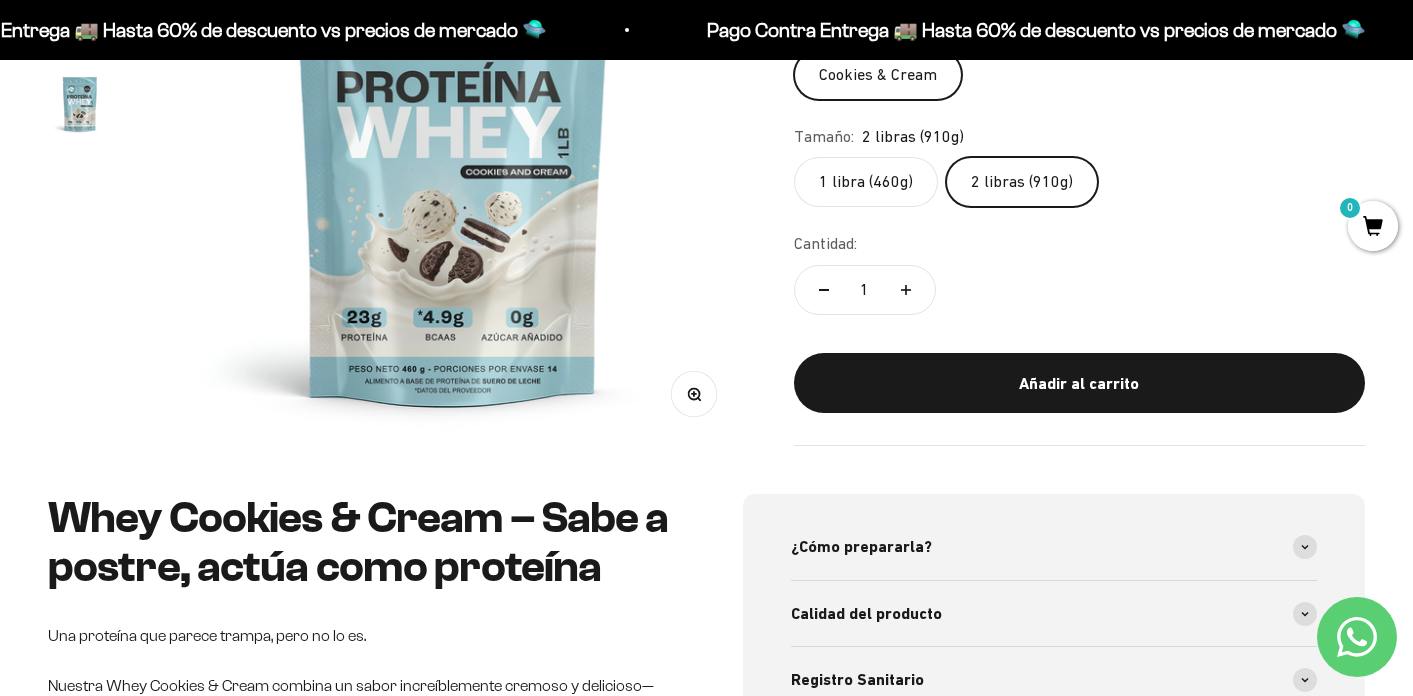 scroll, scrollTop: 0, scrollLeft: 0, axis: both 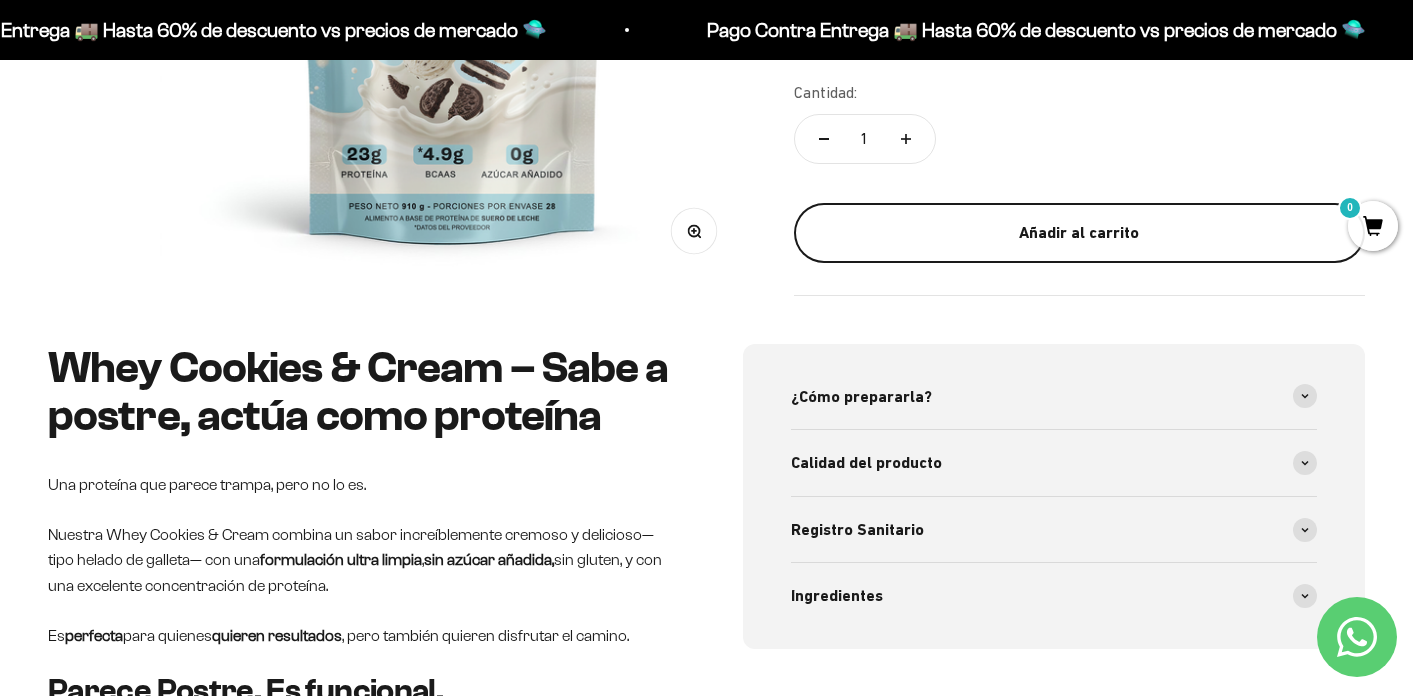 click on "Añadir al carrito" at bounding box center (1079, 233) 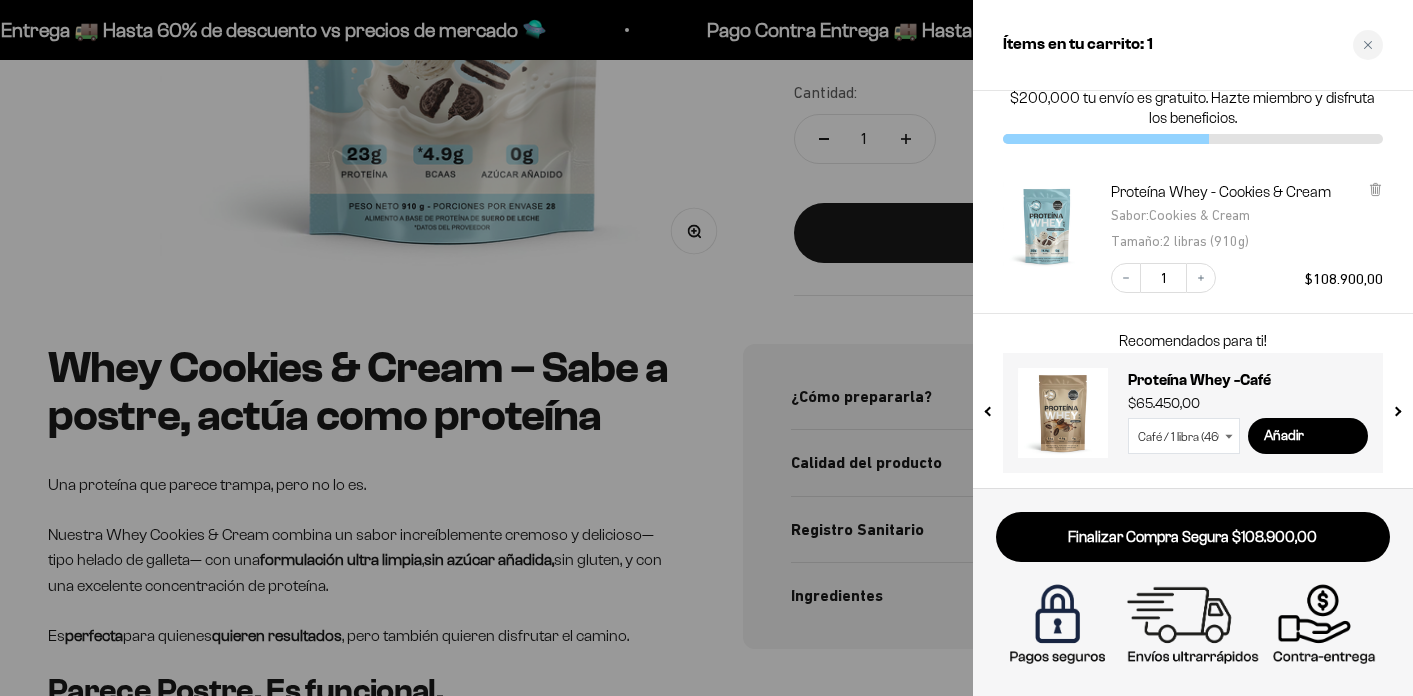scroll, scrollTop: 40, scrollLeft: 0, axis: vertical 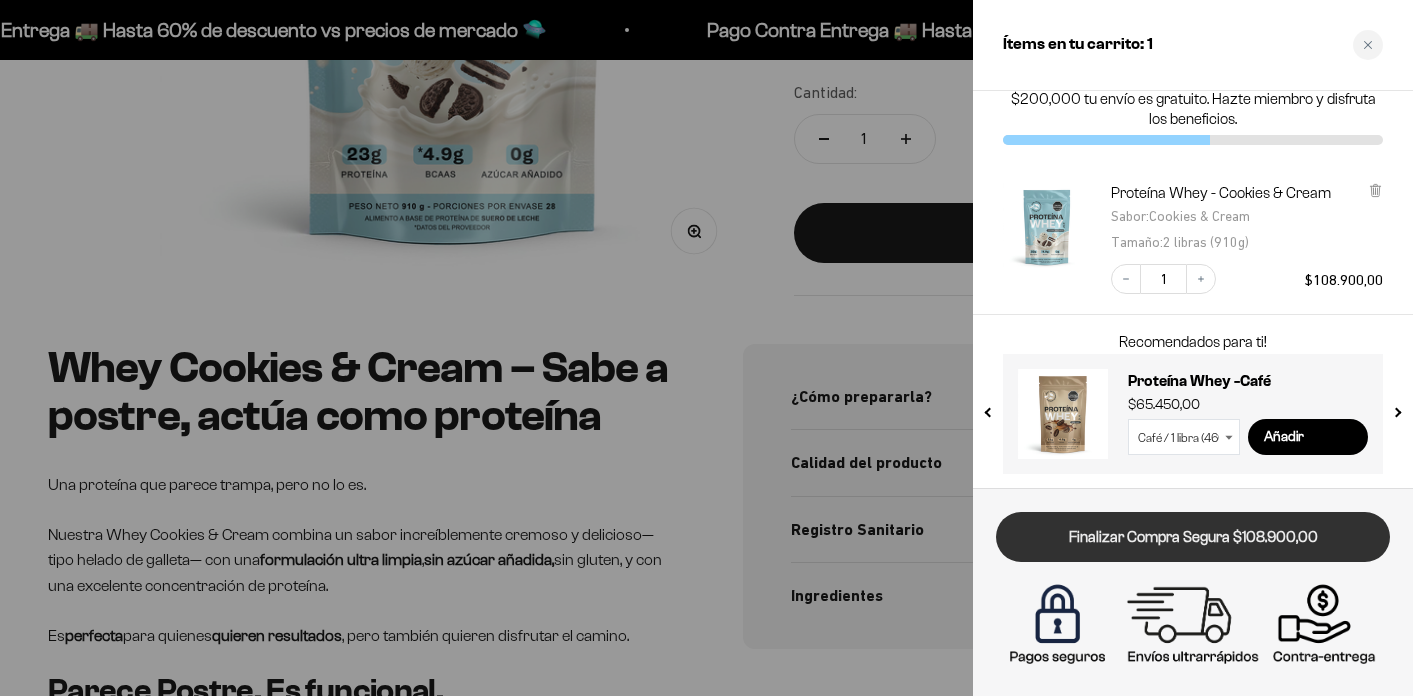 click on "Finalizar Compra Segura $108.900,00" at bounding box center [1193, 537] 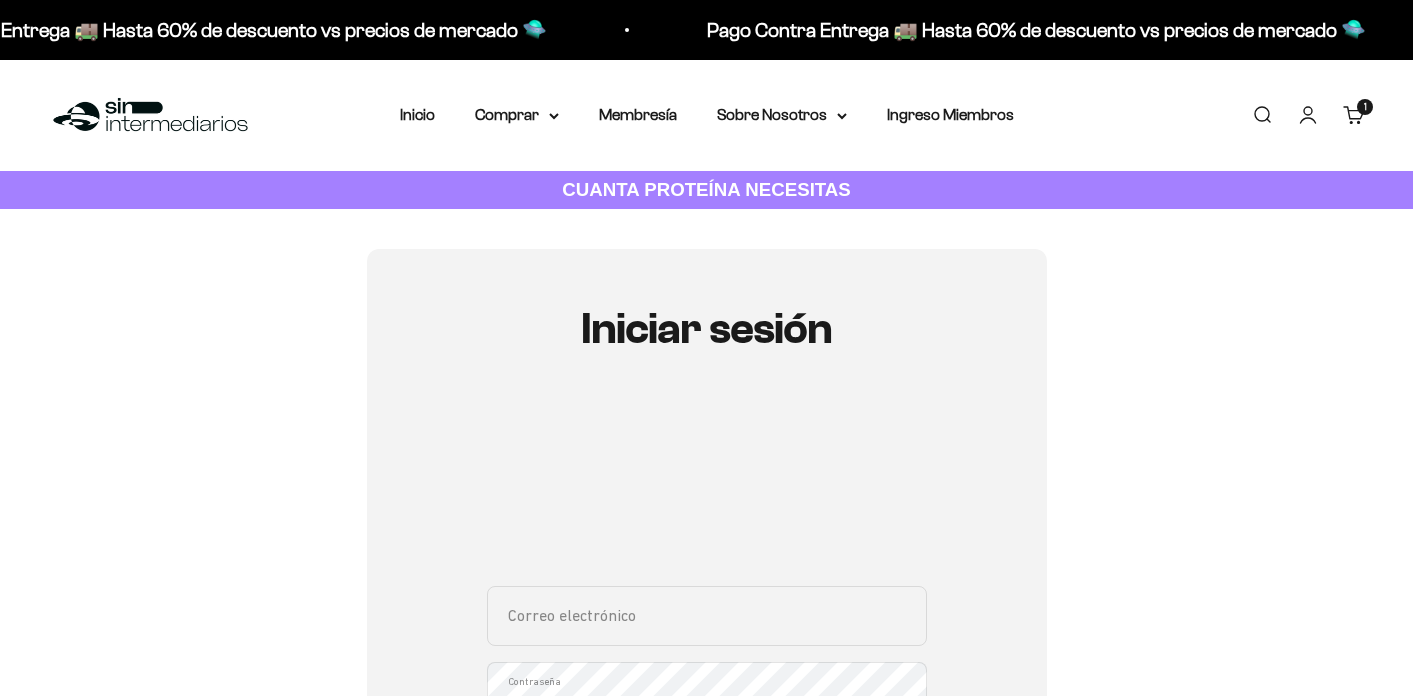 scroll, scrollTop: 0, scrollLeft: 0, axis: both 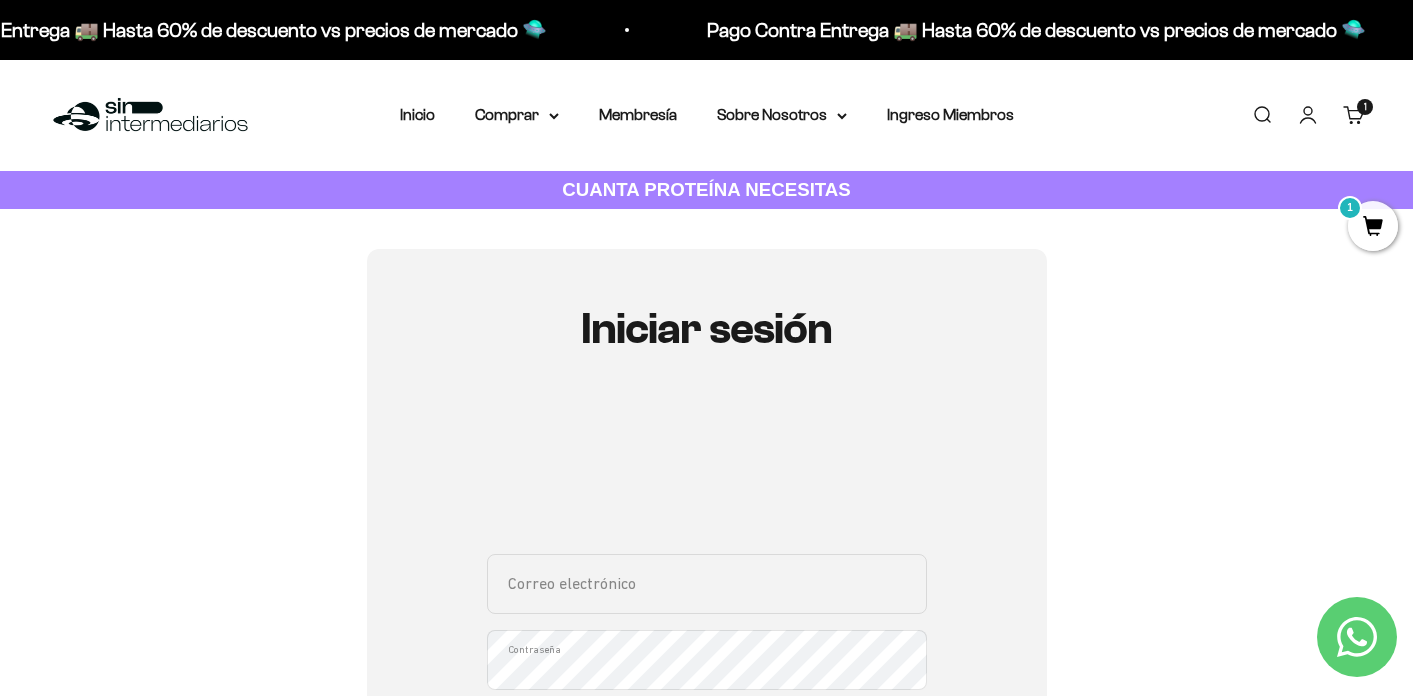 type on "kstronatha@gmail.com" 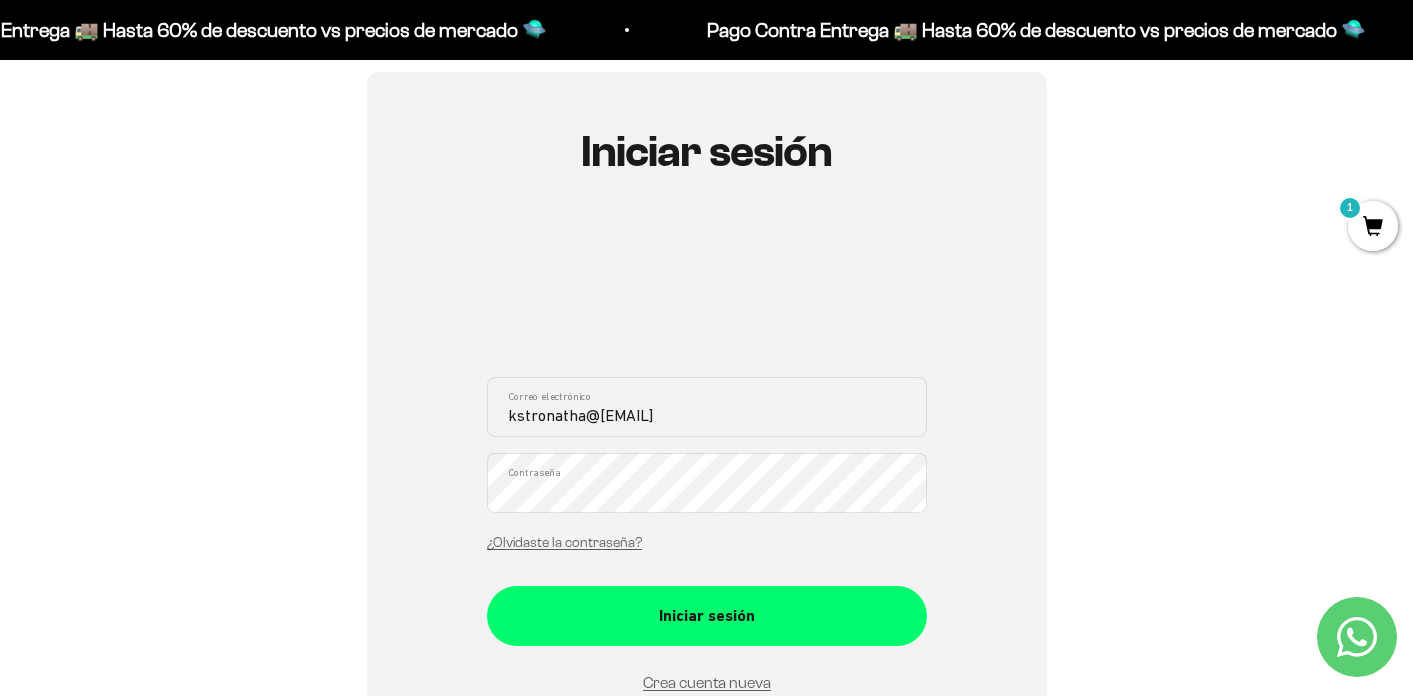 scroll, scrollTop: 194, scrollLeft: 0, axis: vertical 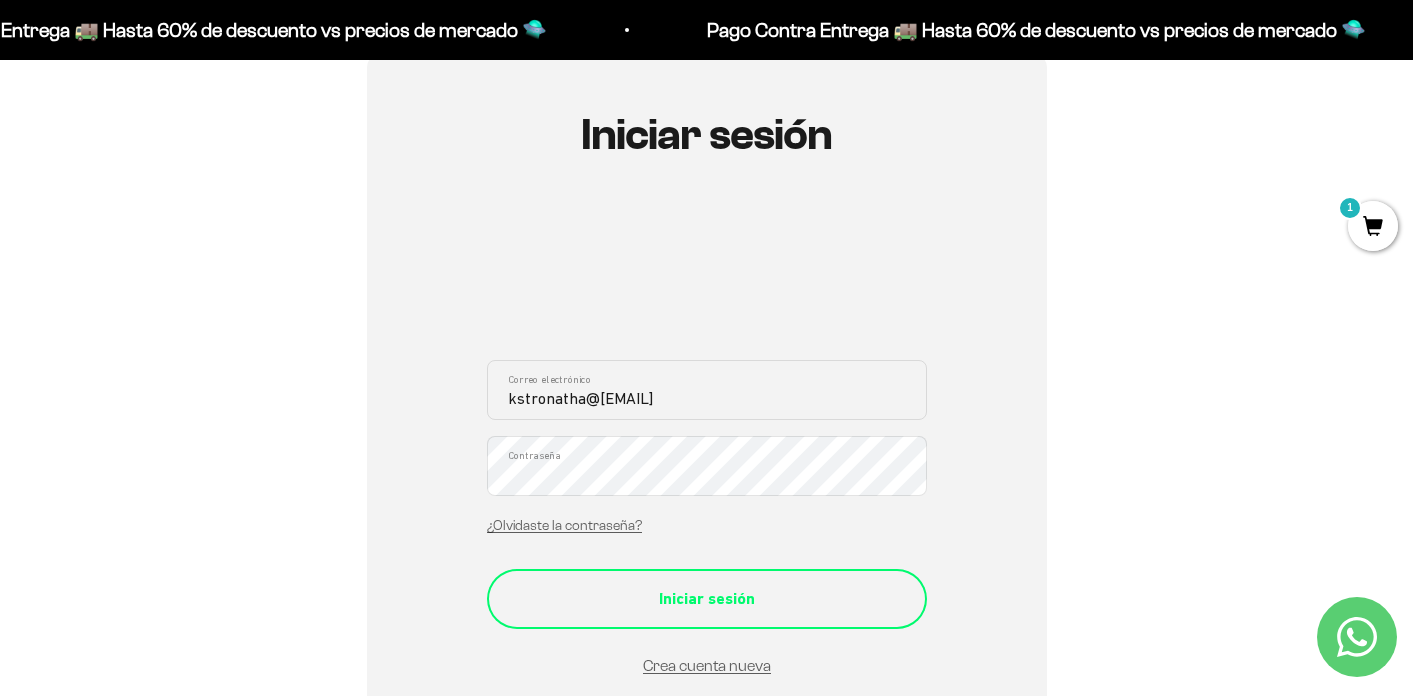 click on "Iniciar sesión" at bounding box center [707, 599] 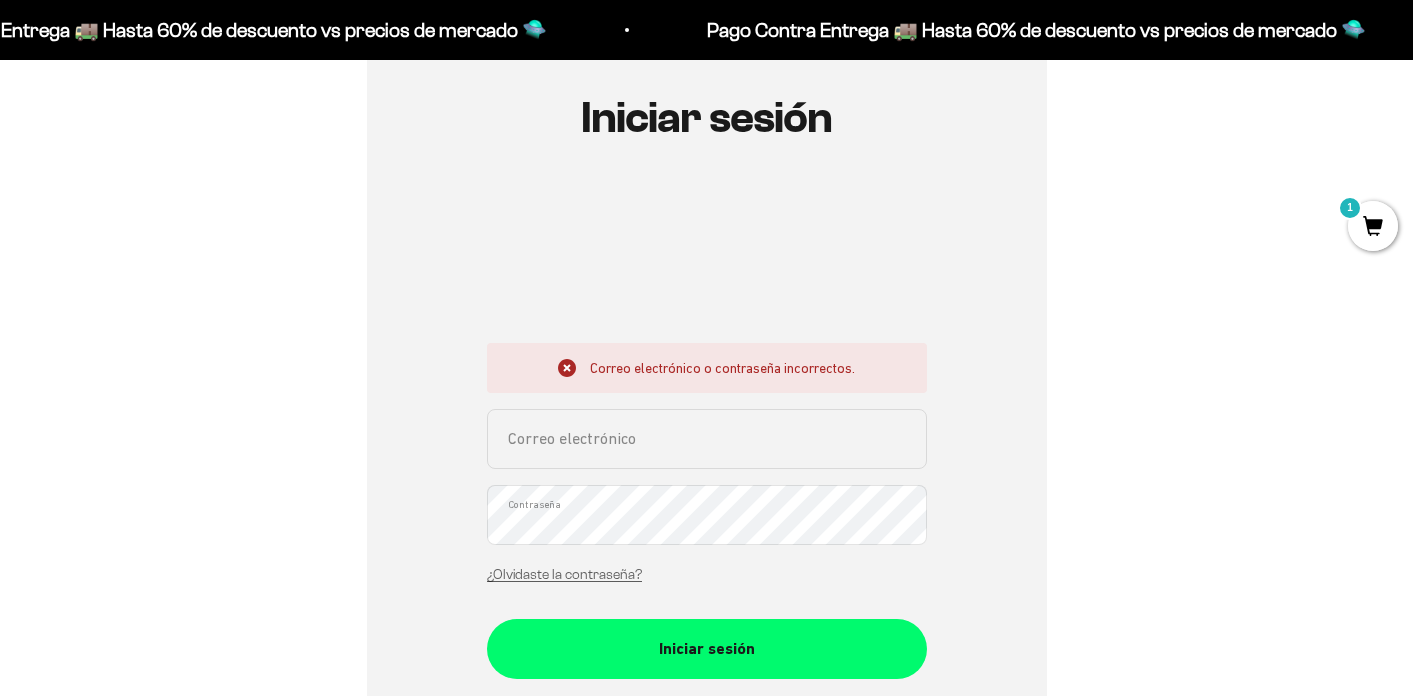 scroll, scrollTop: 213, scrollLeft: 0, axis: vertical 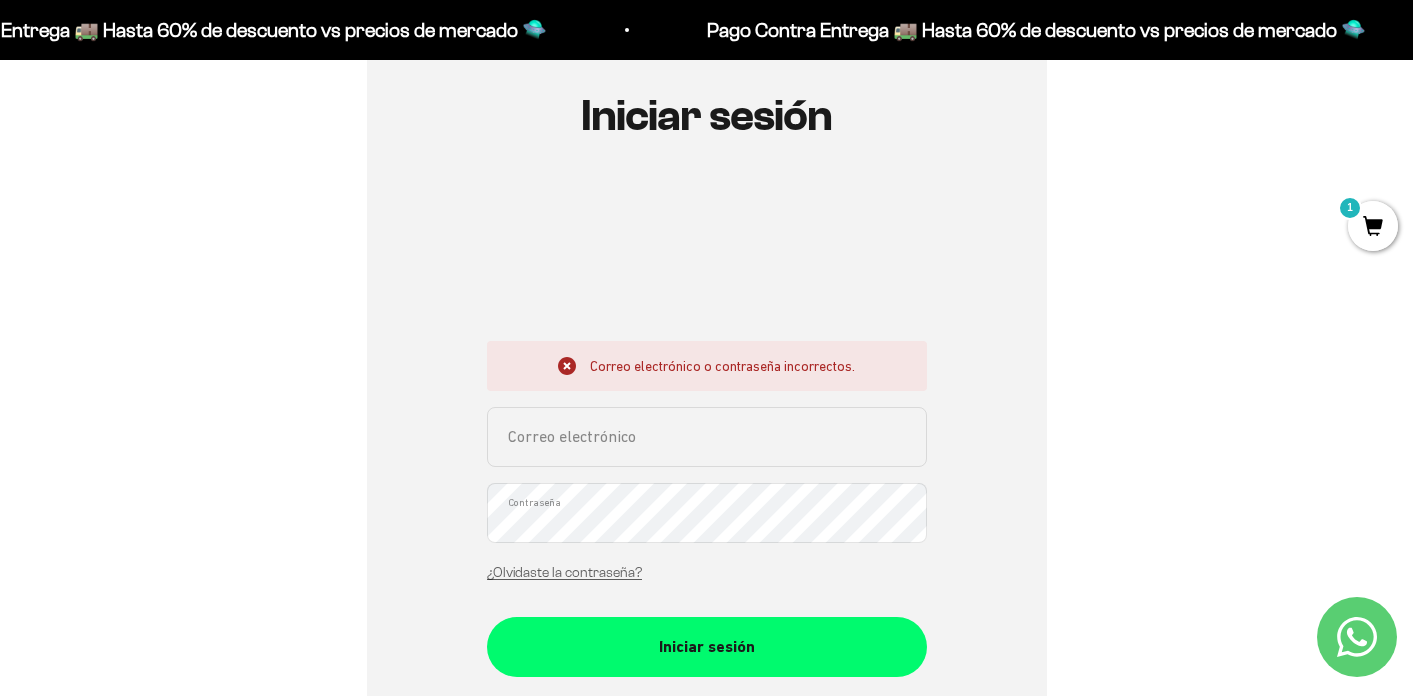 type on "[EMAIL]" 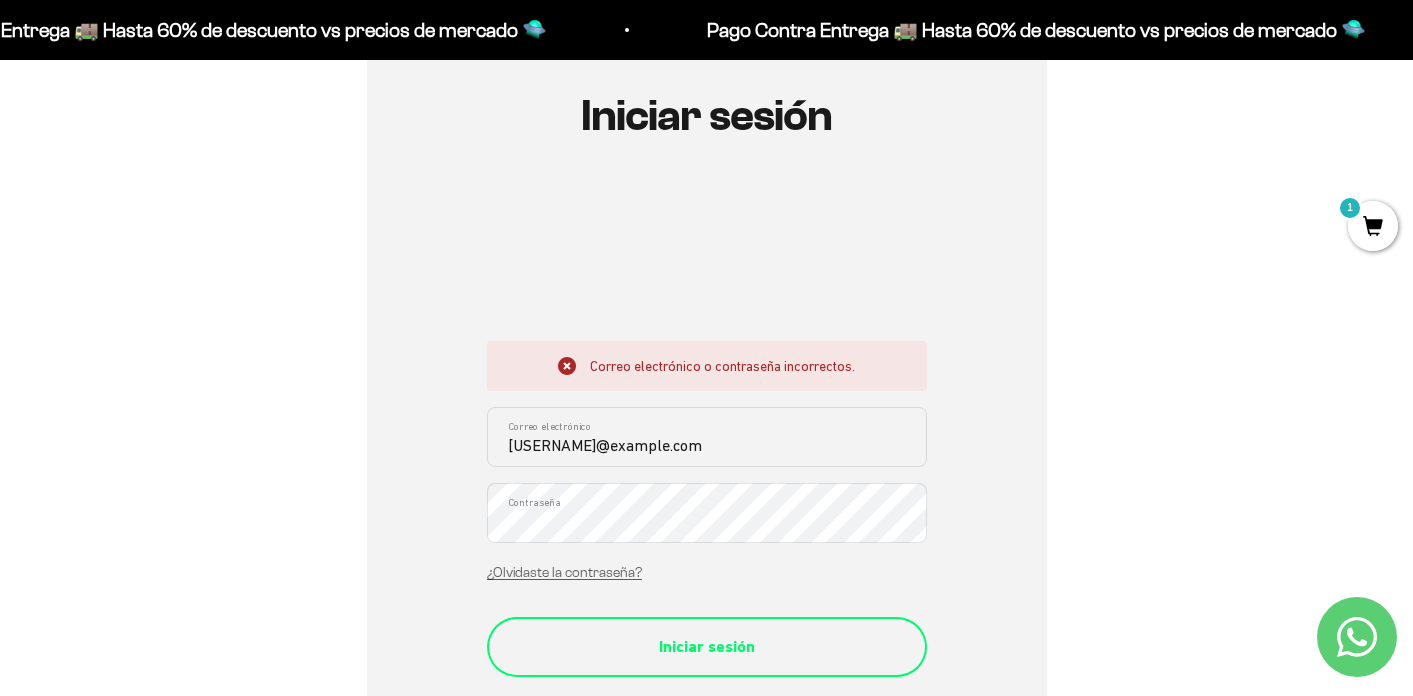 click on "Iniciar sesión" at bounding box center (707, 647) 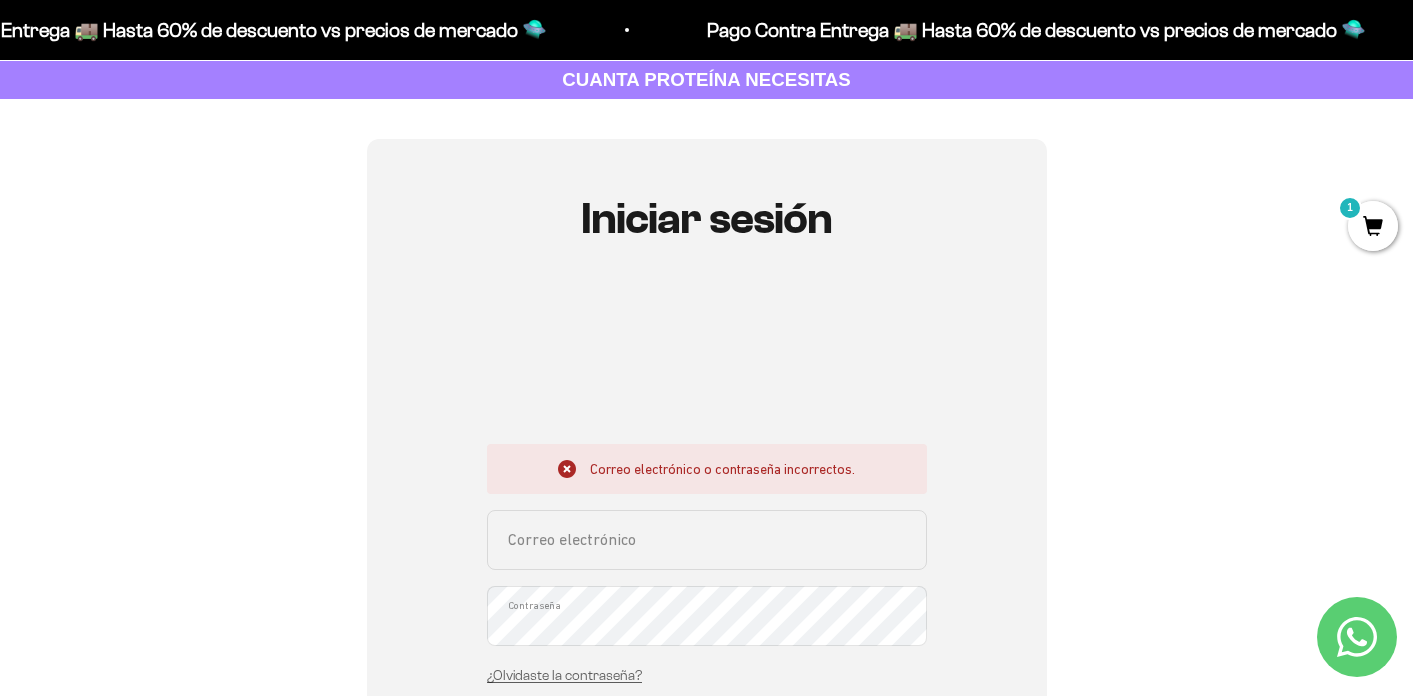 scroll, scrollTop: 109, scrollLeft: 0, axis: vertical 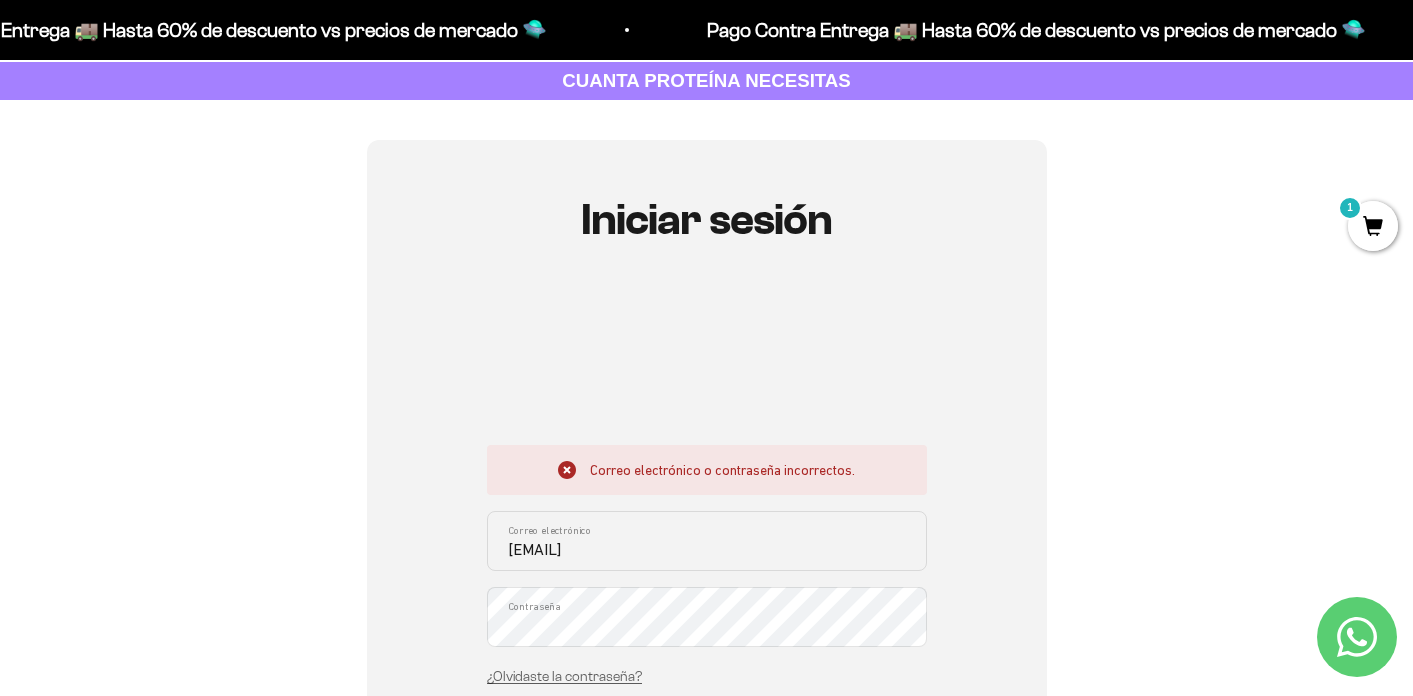 type on "[EMAIL]" 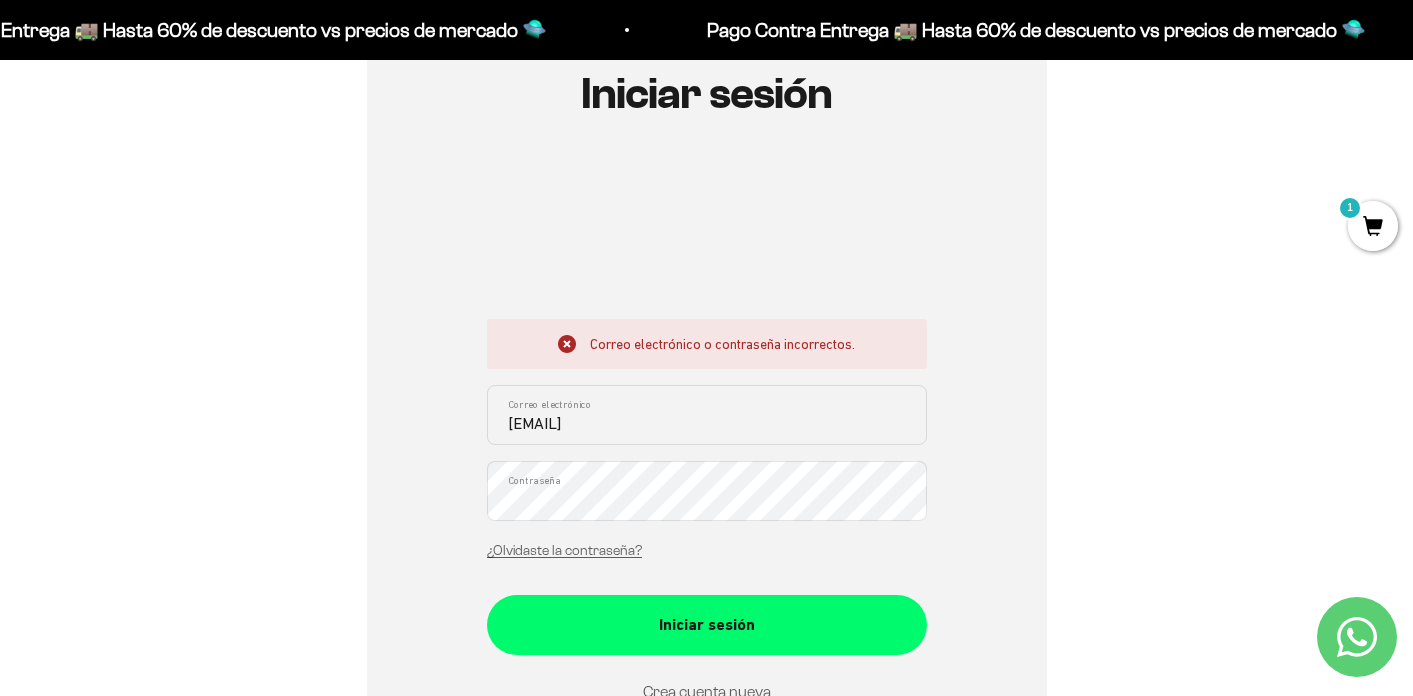 scroll, scrollTop: 245, scrollLeft: 0, axis: vertical 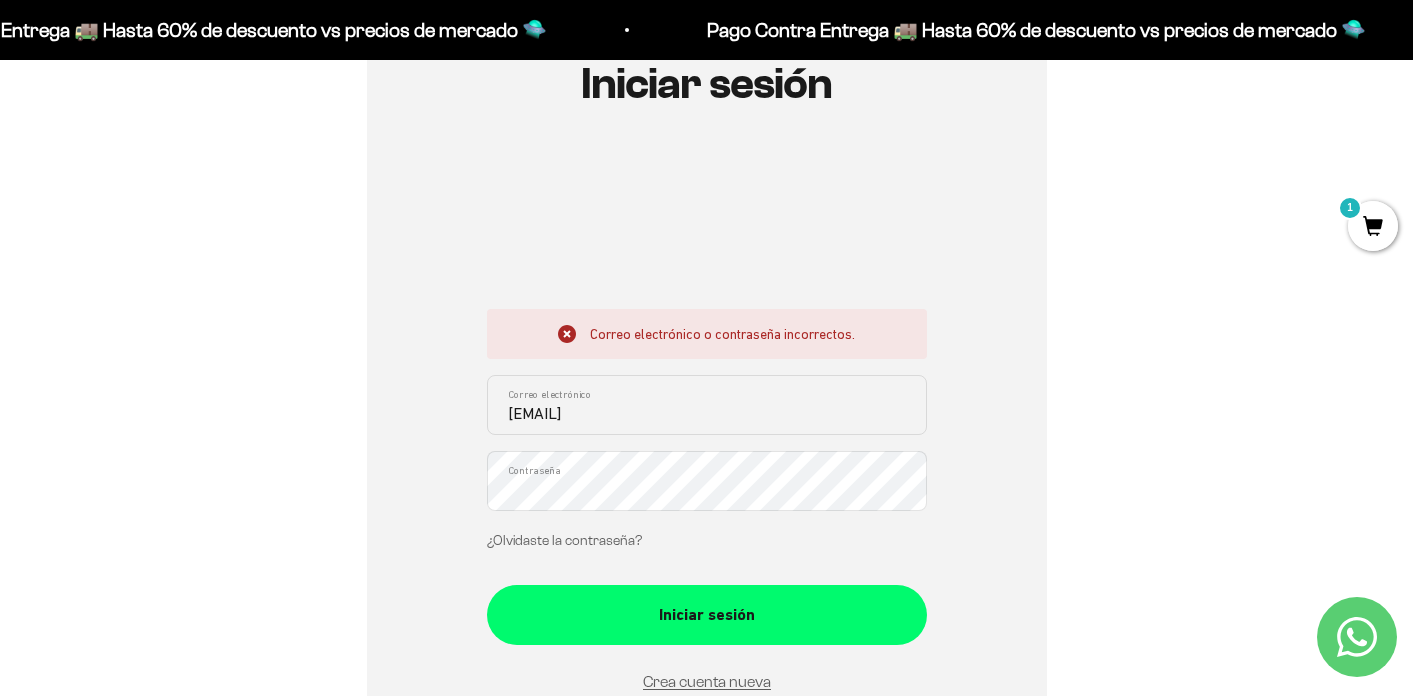 click on "¿Olvidaste la contraseña?" at bounding box center [564, 540] 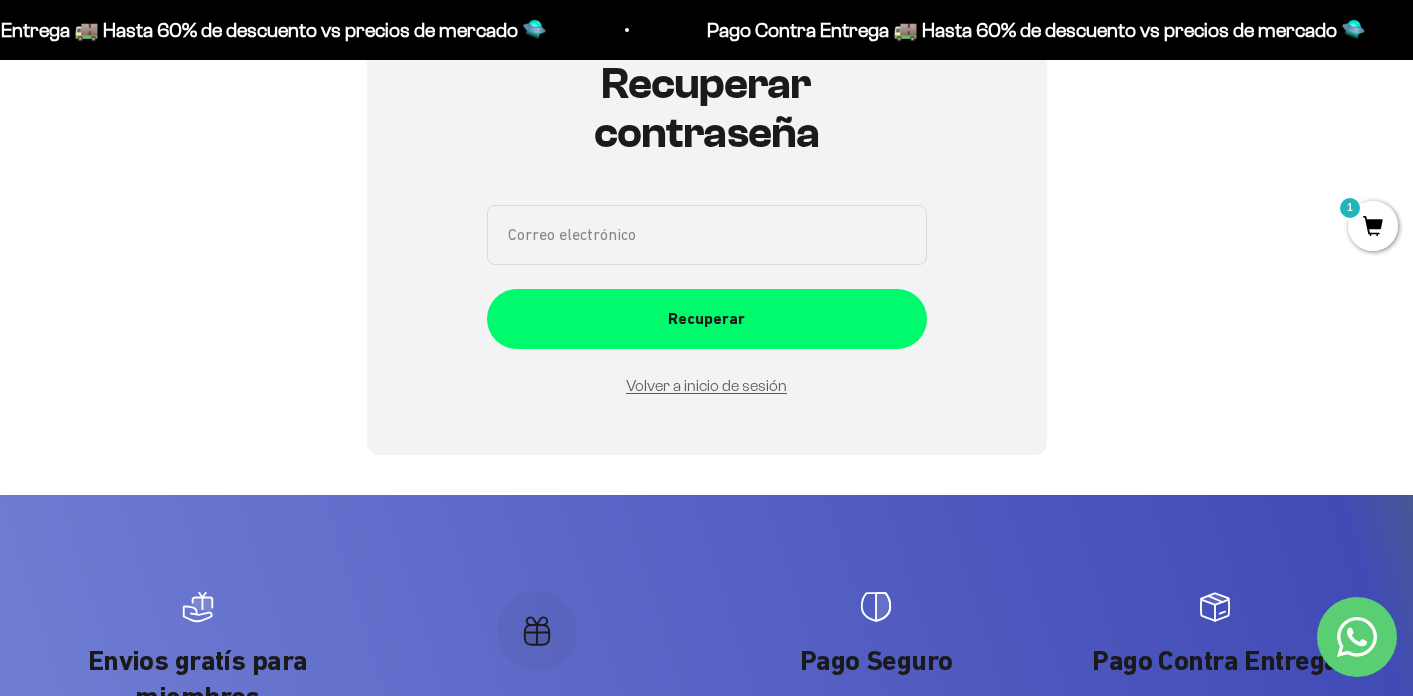 click on "Correo electrónico" at bounding box center (707, 235) 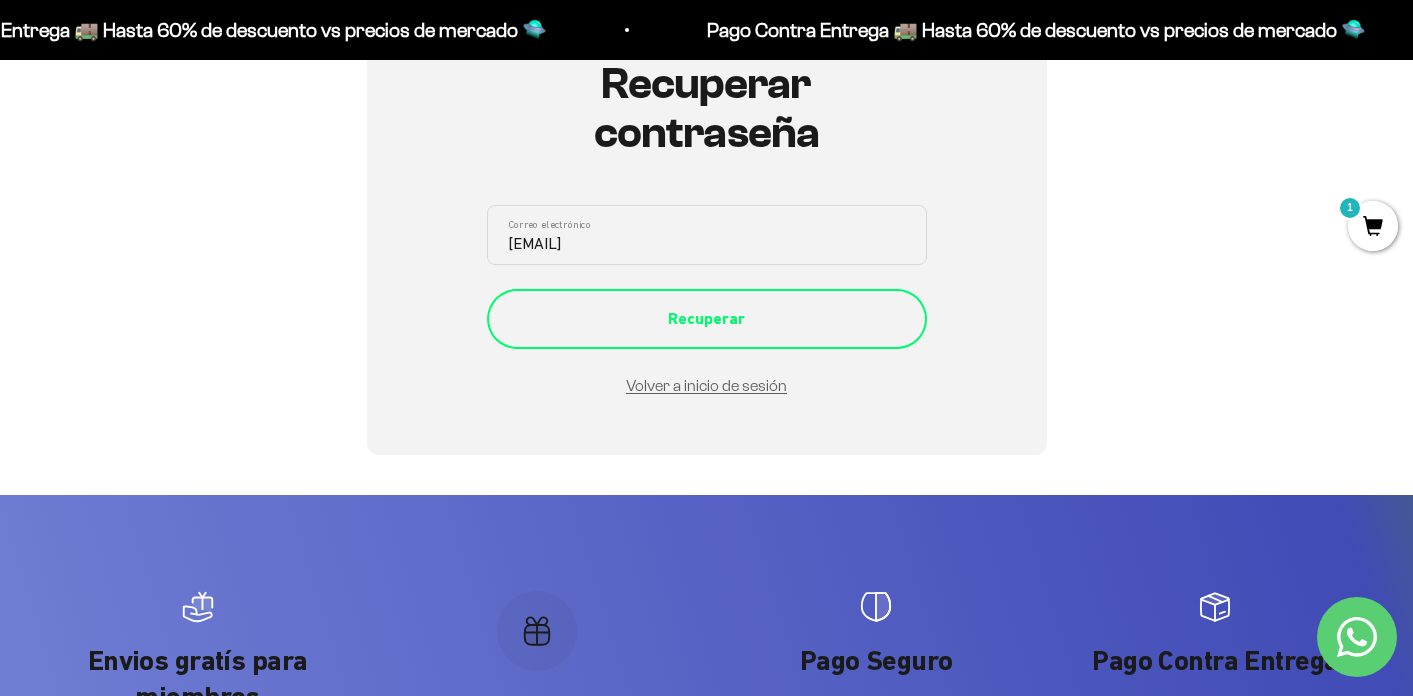 type on "kstronatha@gmail.com" 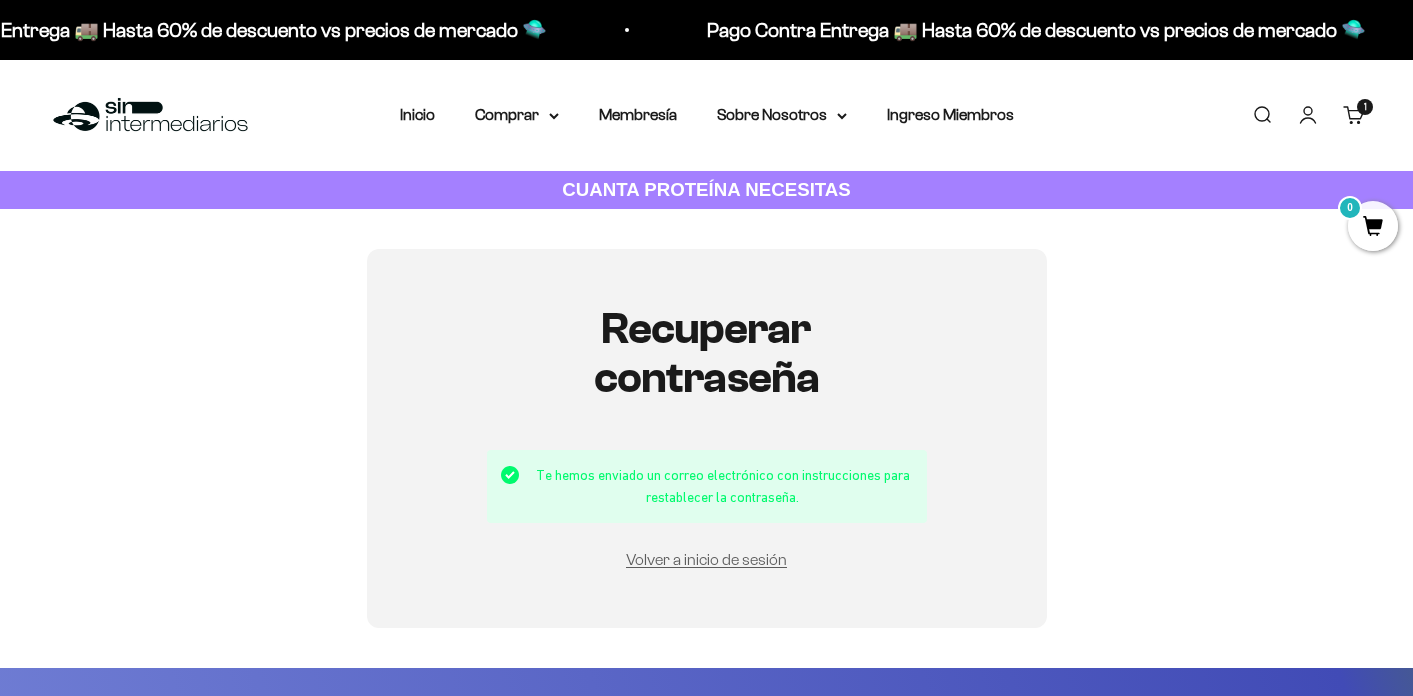 scroll, scrollTop: 0, scrollLeft: 0, axis: both 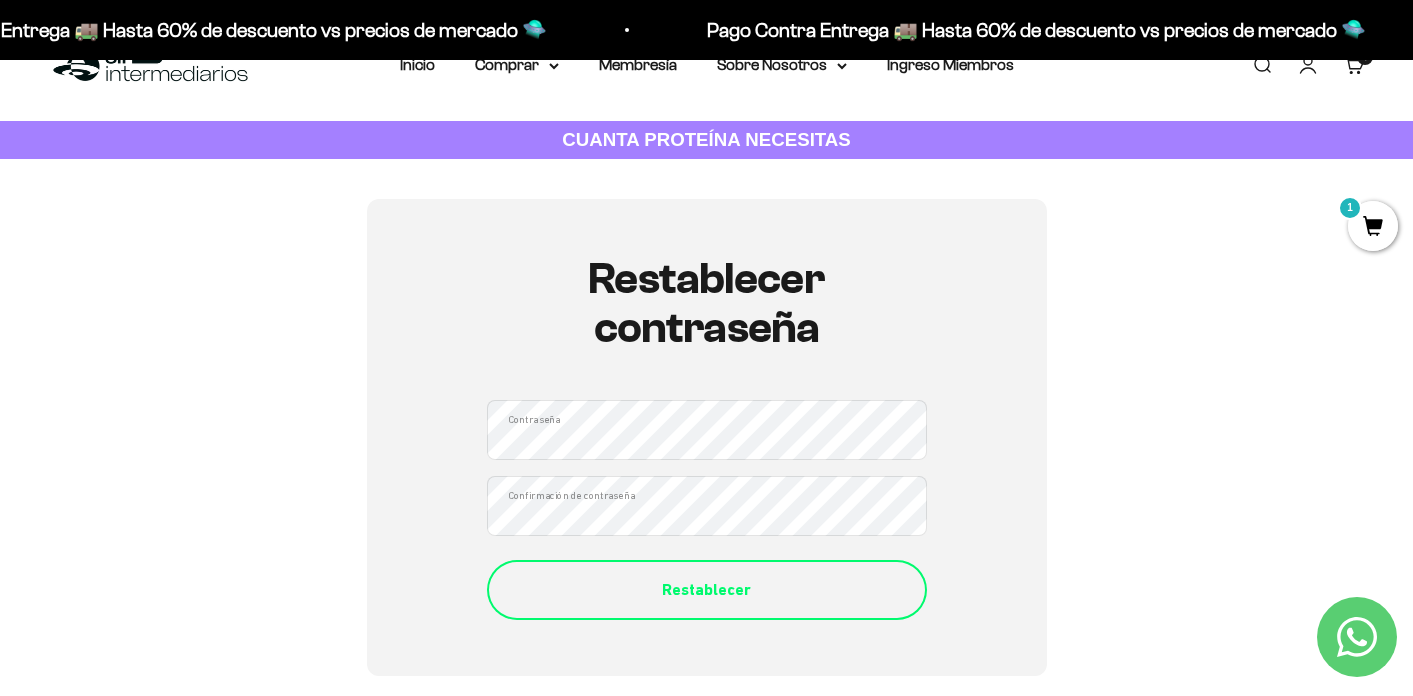 click on "Restablecer" at bounding box center (707, 590) 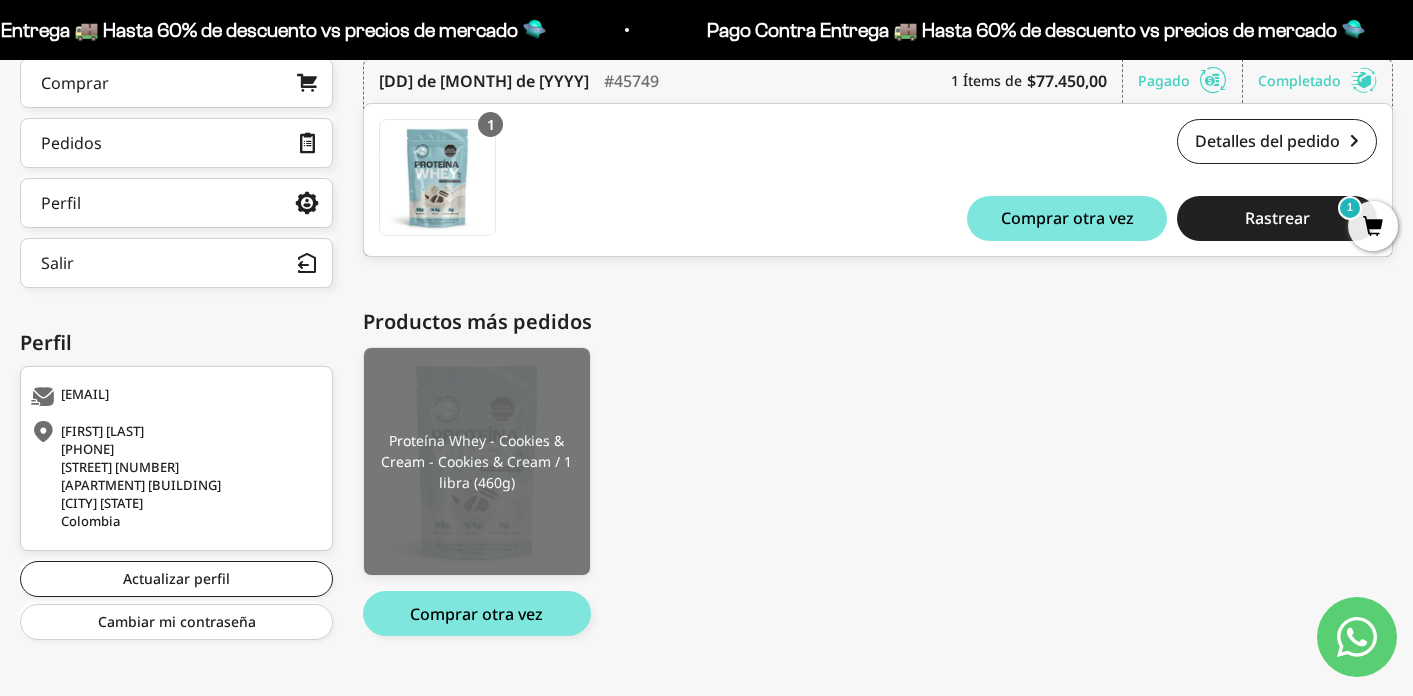 scroll, scrollTop: 379, scrollLeft: 0, axis: vertical 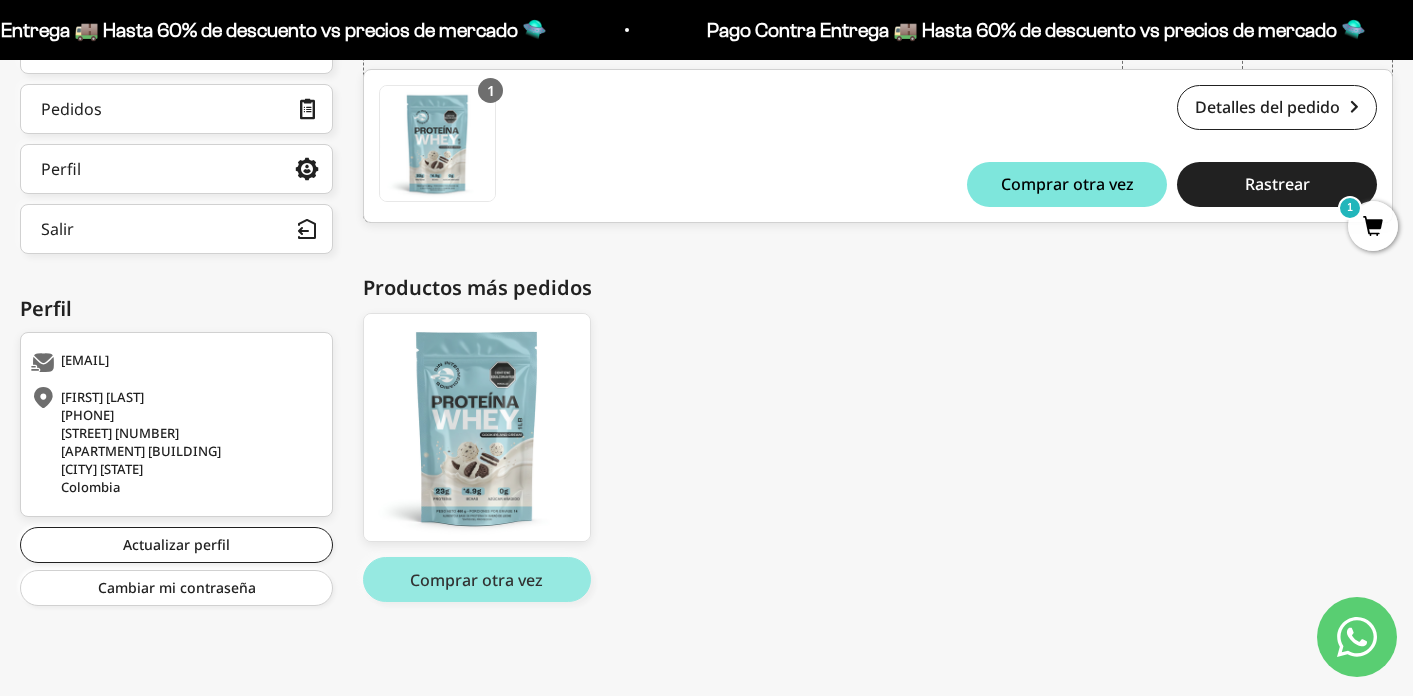 click on "Comprar otra vez" at bounding box center (476, 579) 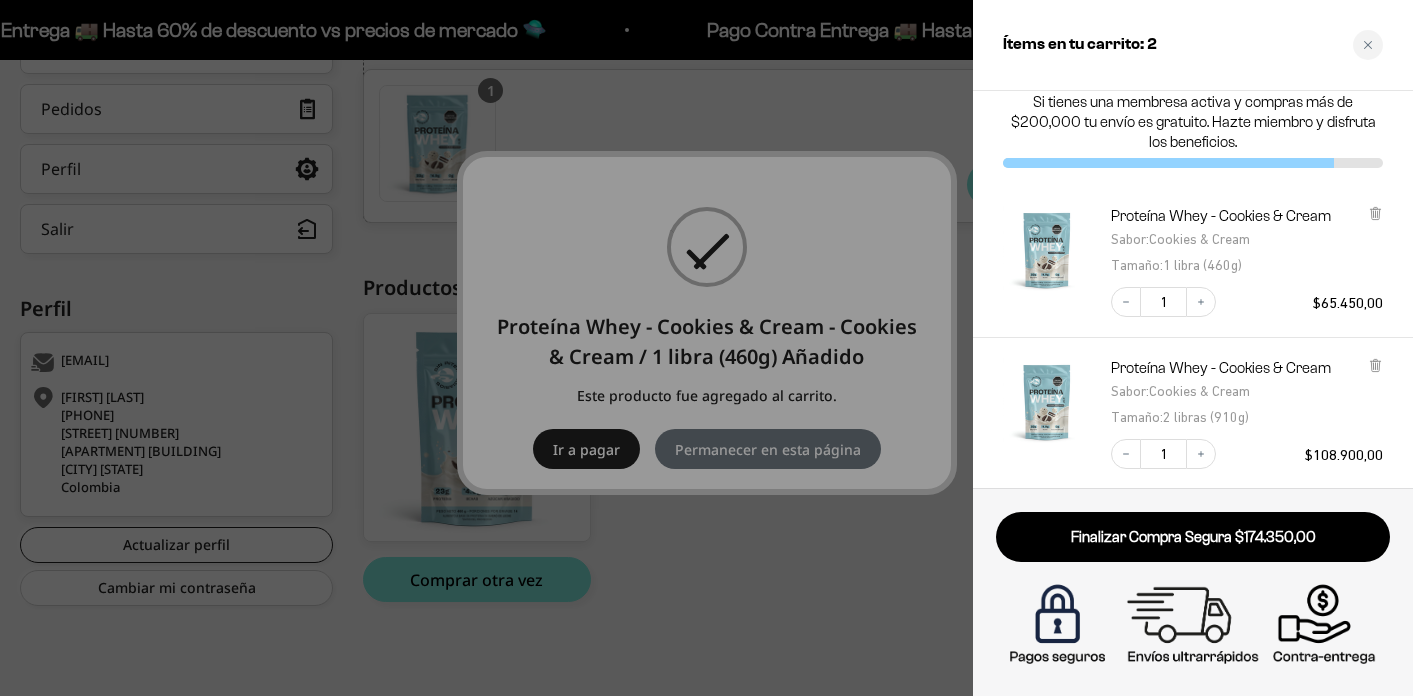 scroll, scrollTop: 21, scrollLeft: 0, axis: vertical 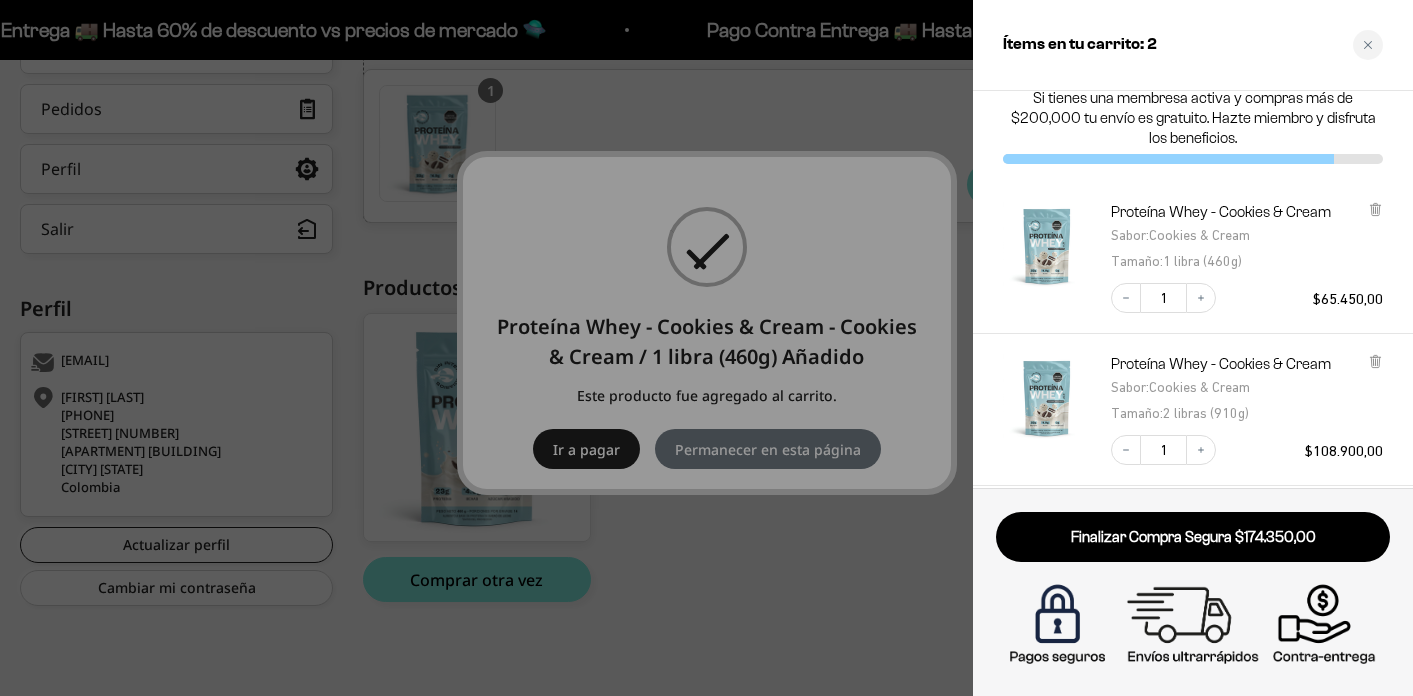 click at bounding box center [706, 348] 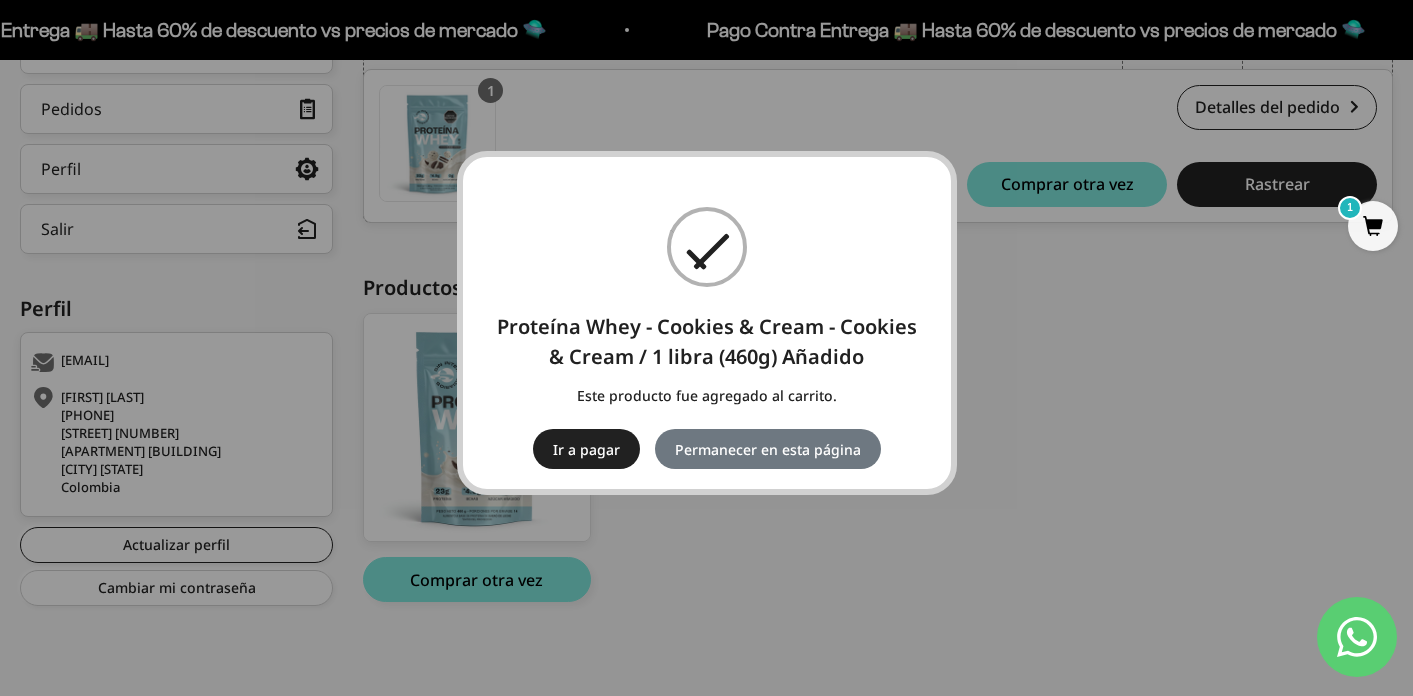 click on "Ir a pagar" at bounding box center (586, 449) 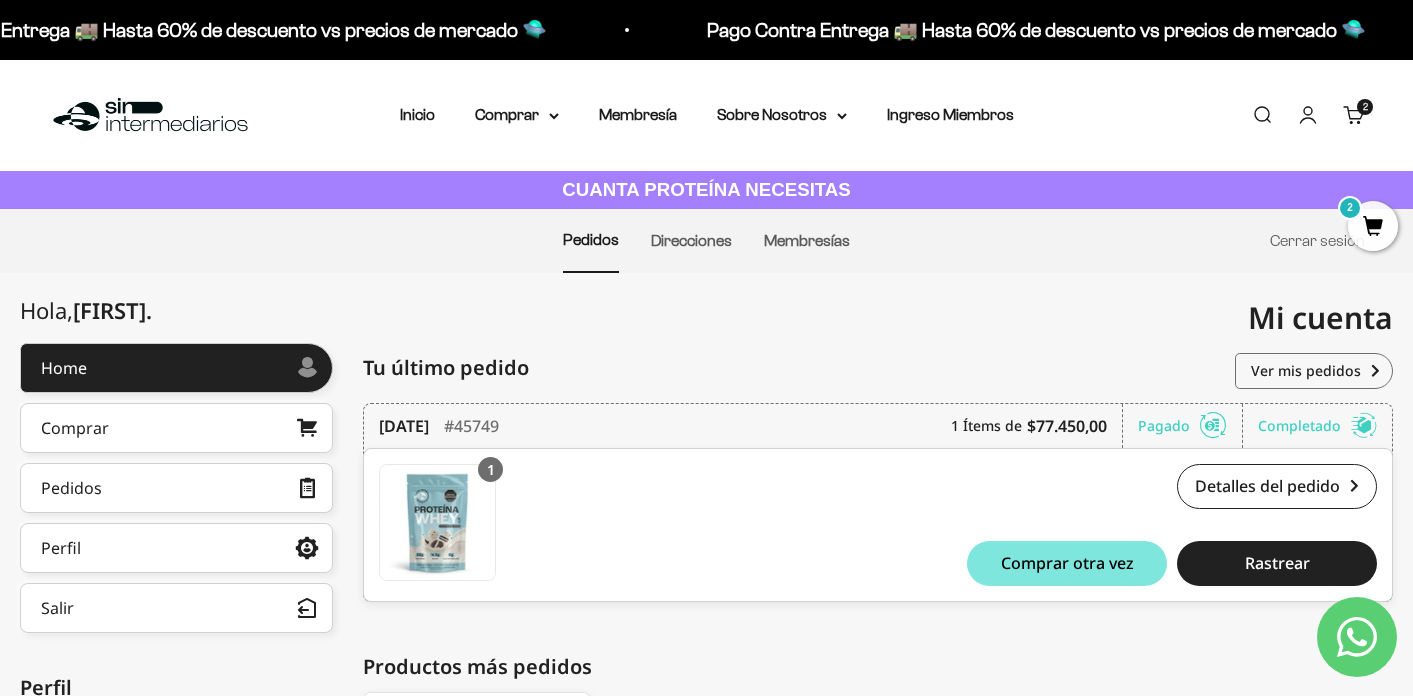 scroll, scrollTop: 0, scrollLeft: 0, axis: both 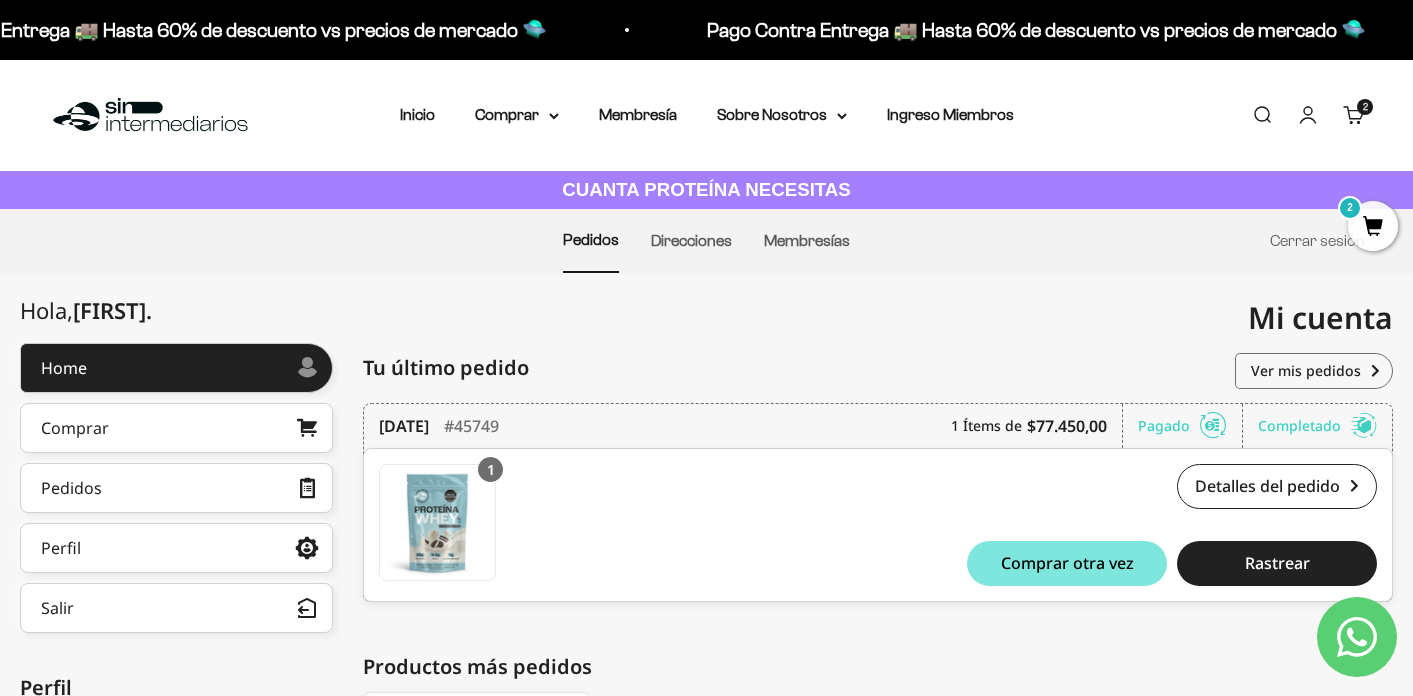 click on "2" at bounding box center (1350, 208) 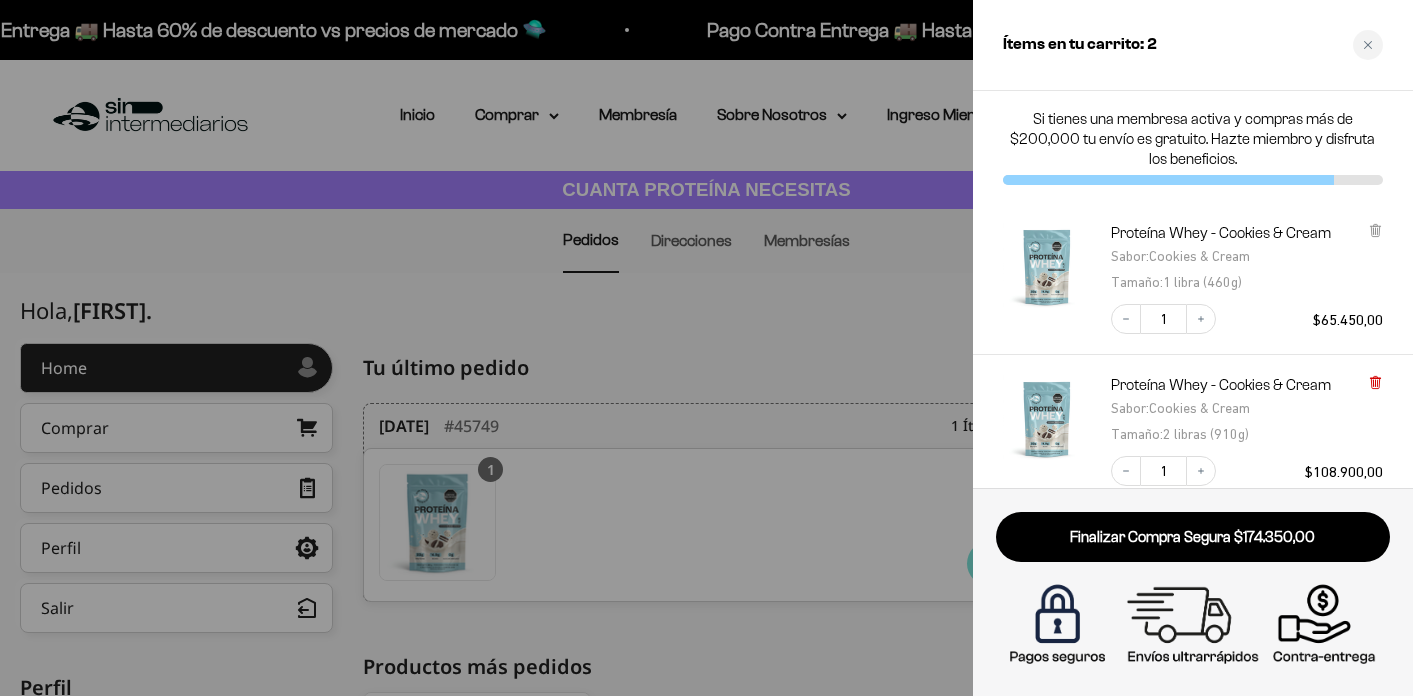 click 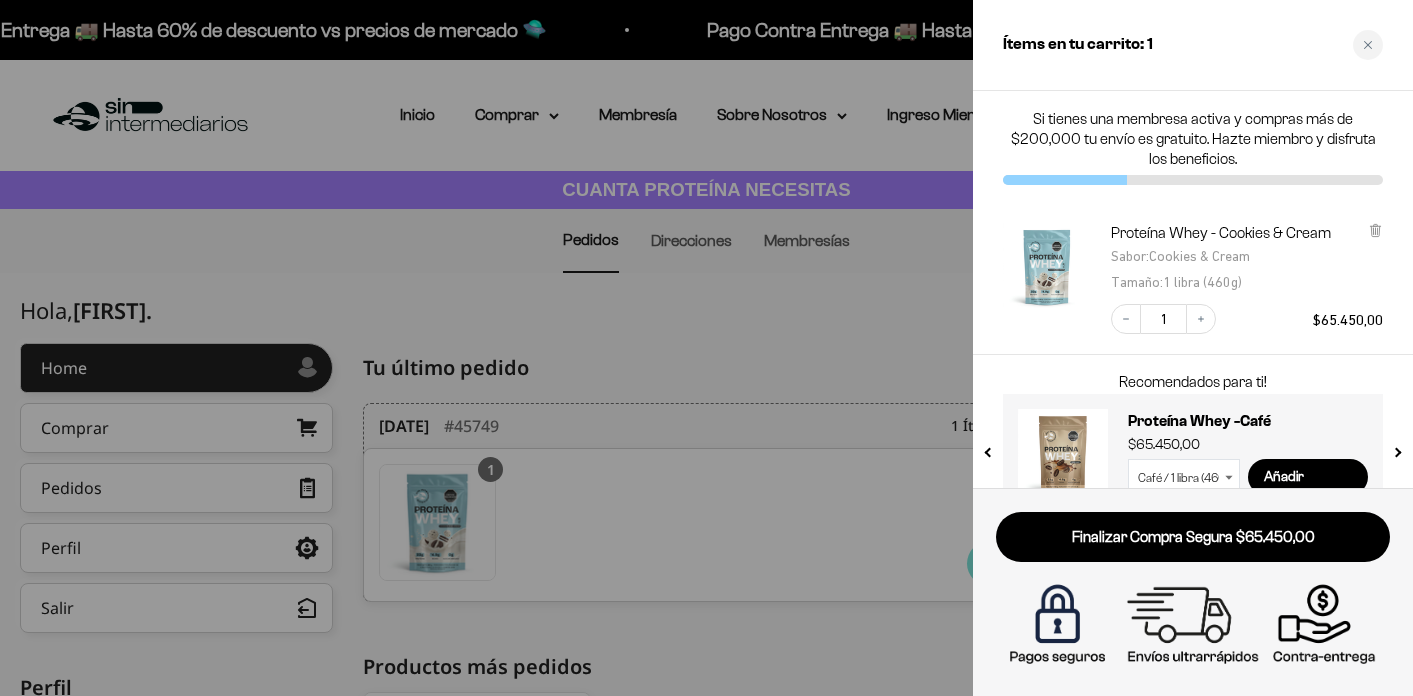 click at bounding box center (706, 348) 